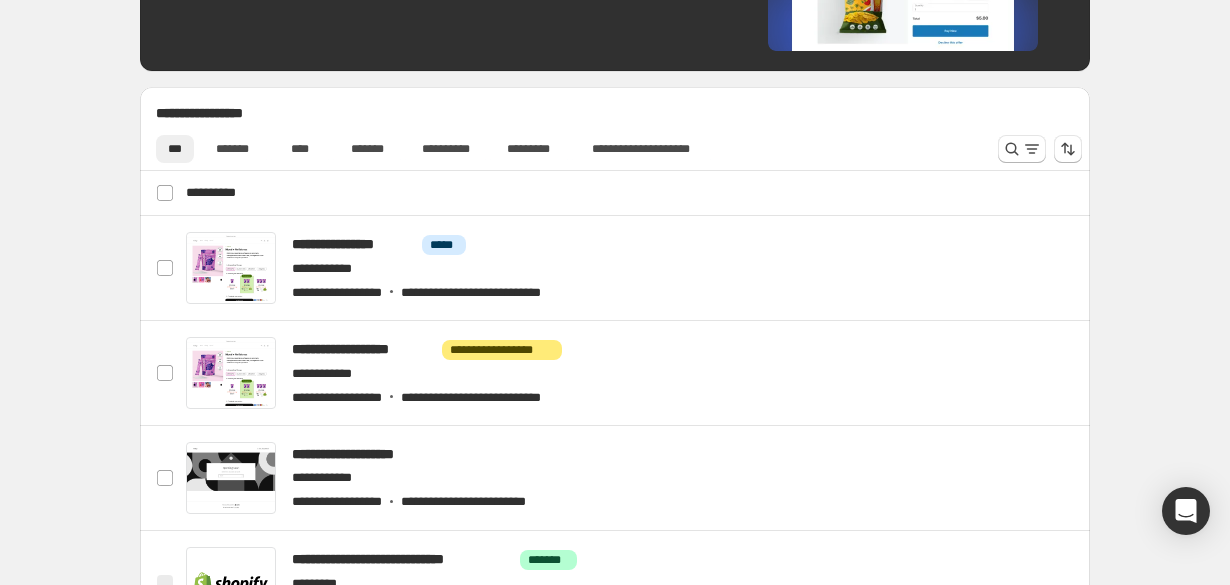 scroll, scrollTop: 907, scrollLeft: 0, axis: vertical 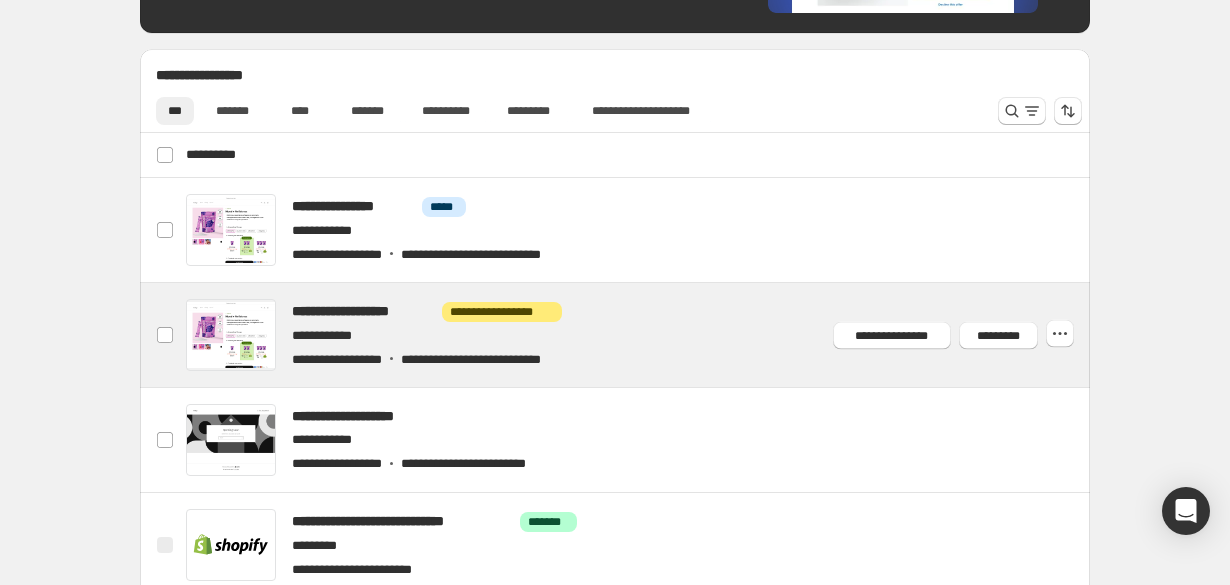 click at bounding box center (639, 335) 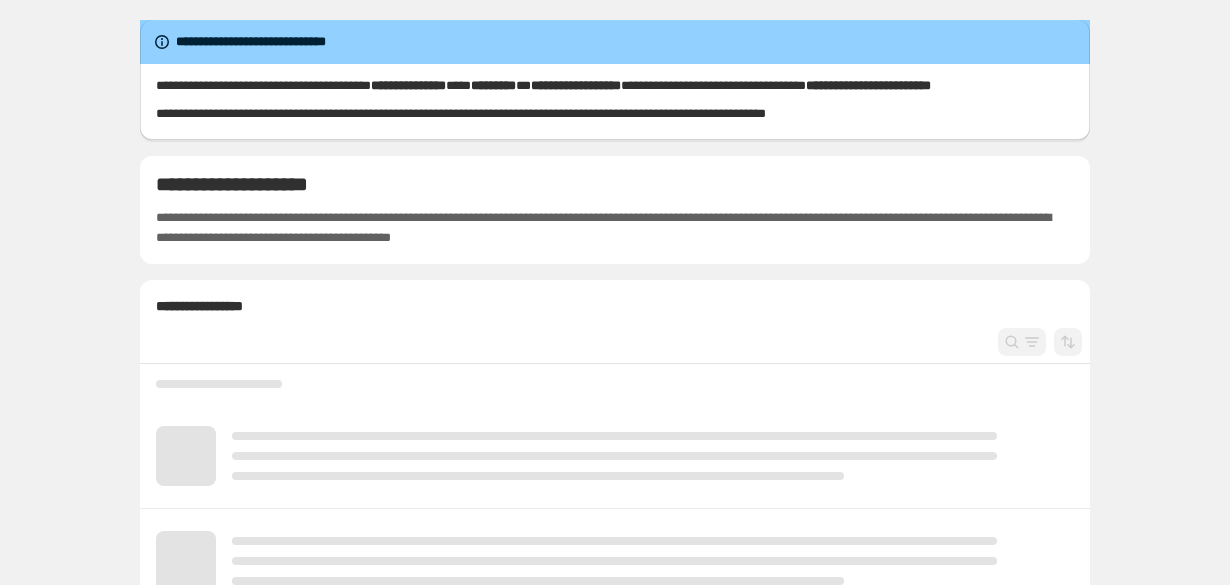 scroll, scrollTop: 0, scrollLeft: 0, axis: both 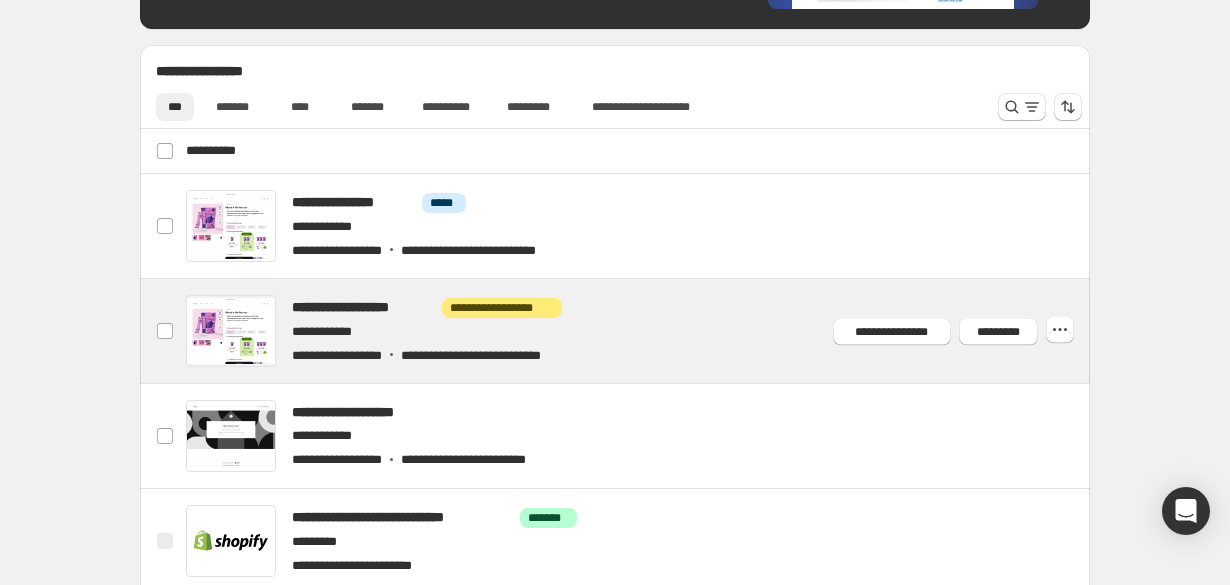 click at bounding box center (639, 331) 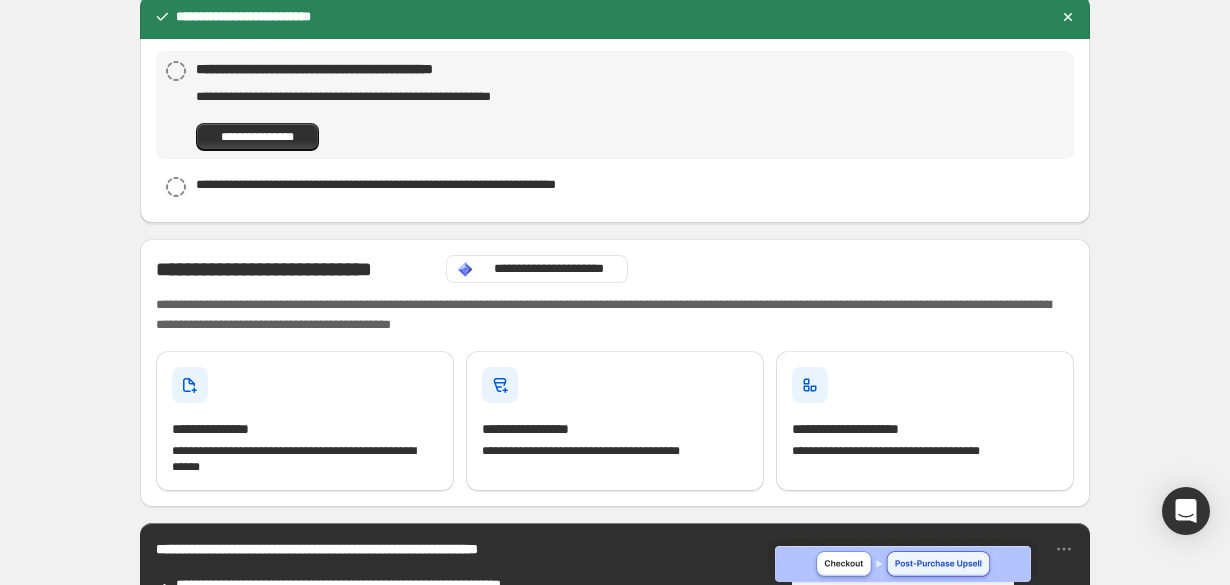 scroll, scrollTop: 220, scrollLeft: 0, axis: vertical 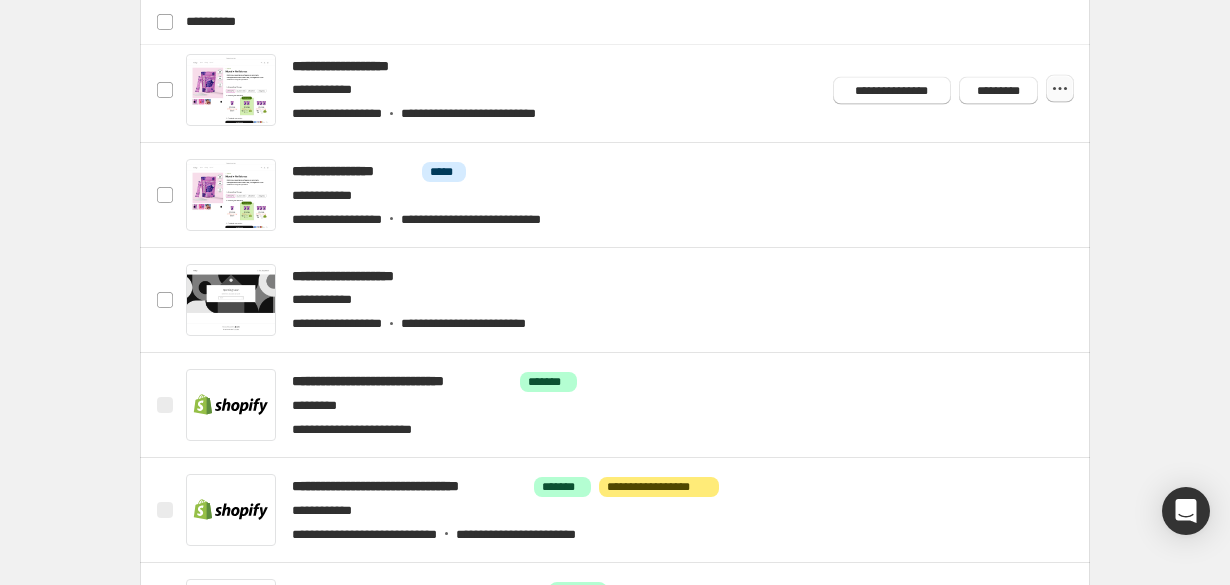 click at bounding box center [1060, 89] 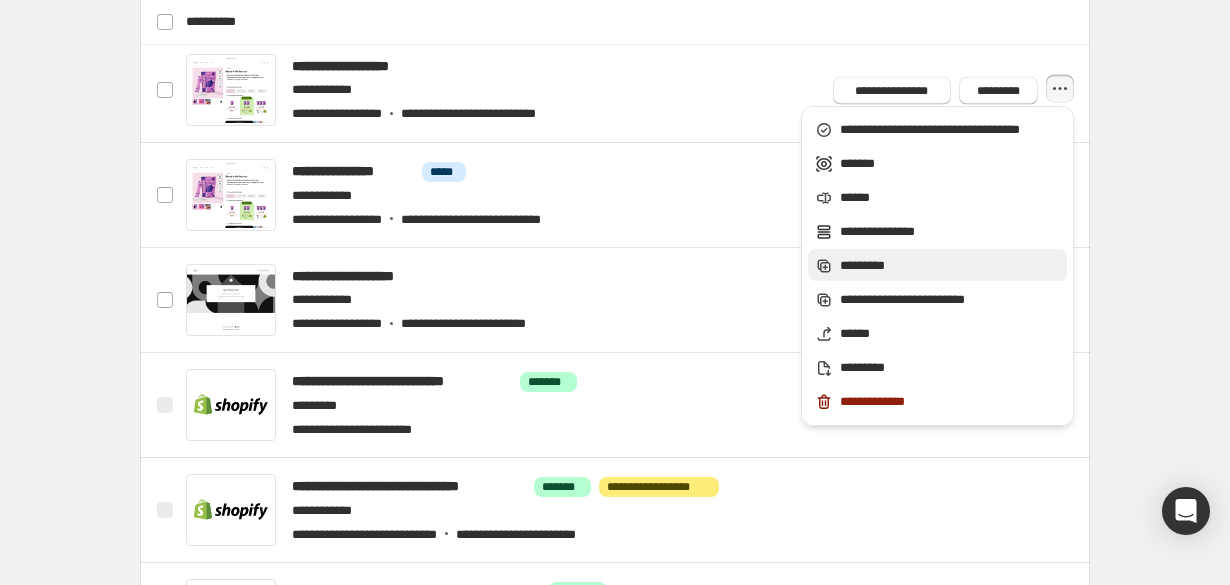 click on "*********" at bounding box center (950, 130) 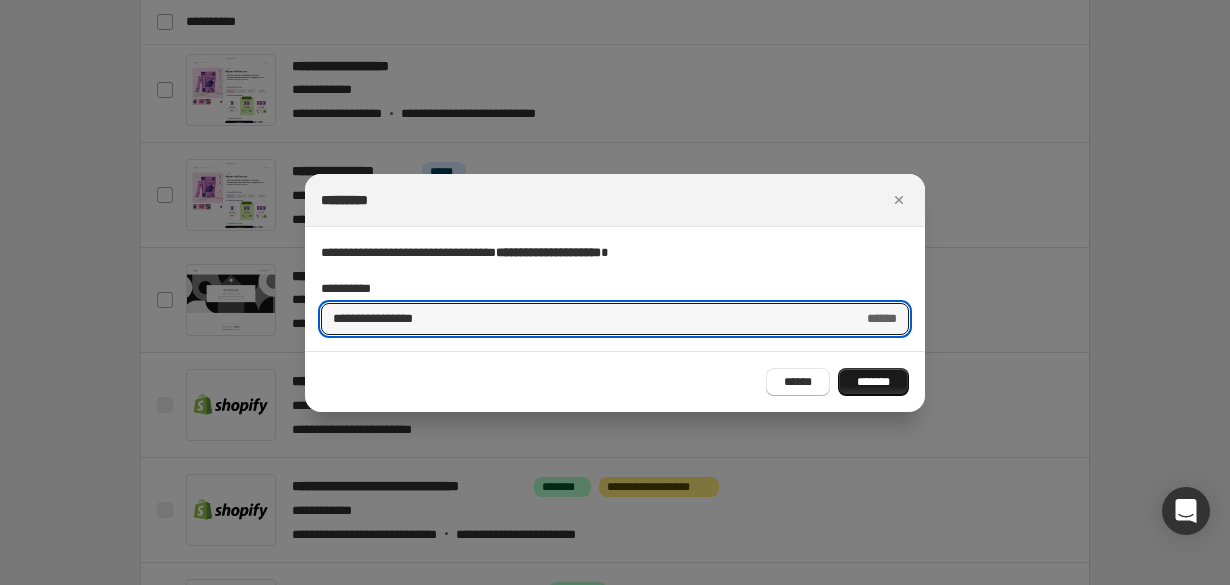 type on "**********" 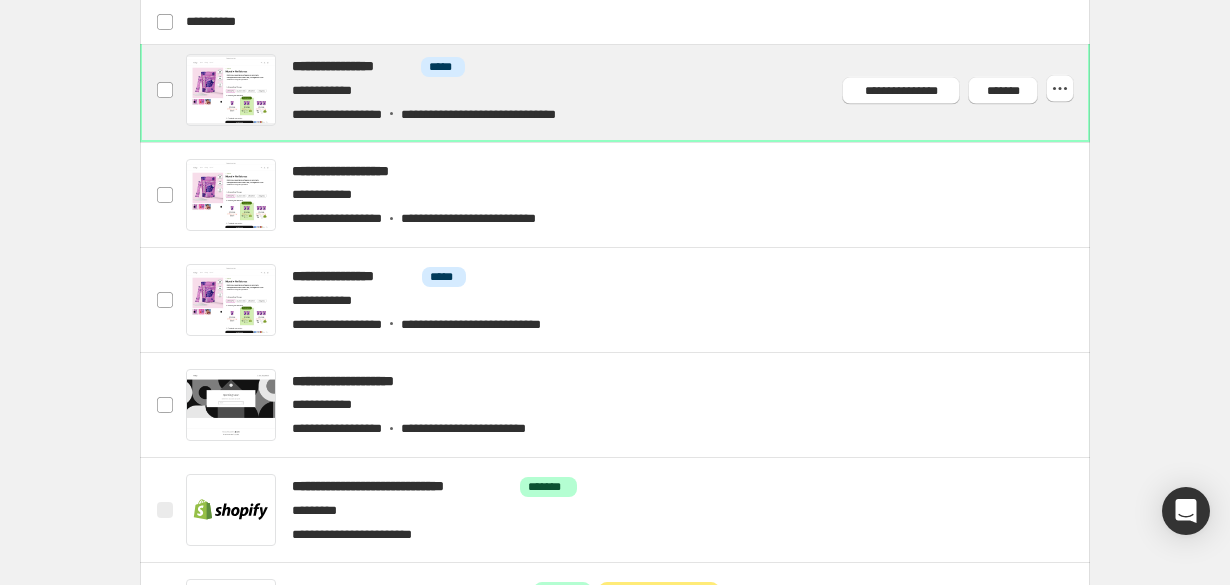 click at bounding box center [639, 90] 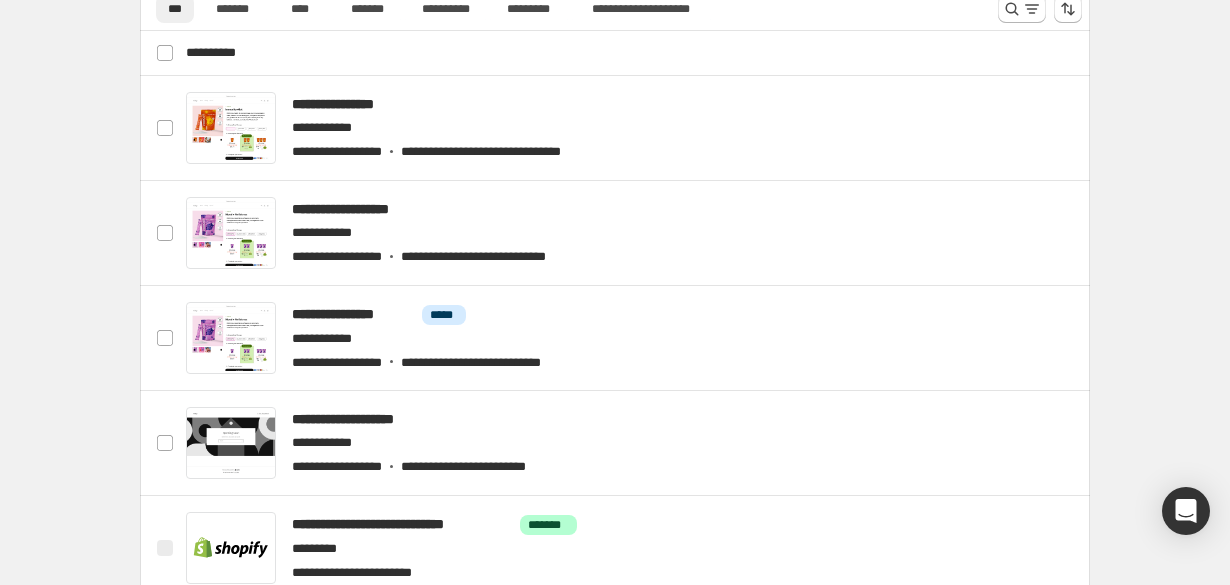 scroll, scrollTop: 1055, scrollLeft: 0, axis: vertical 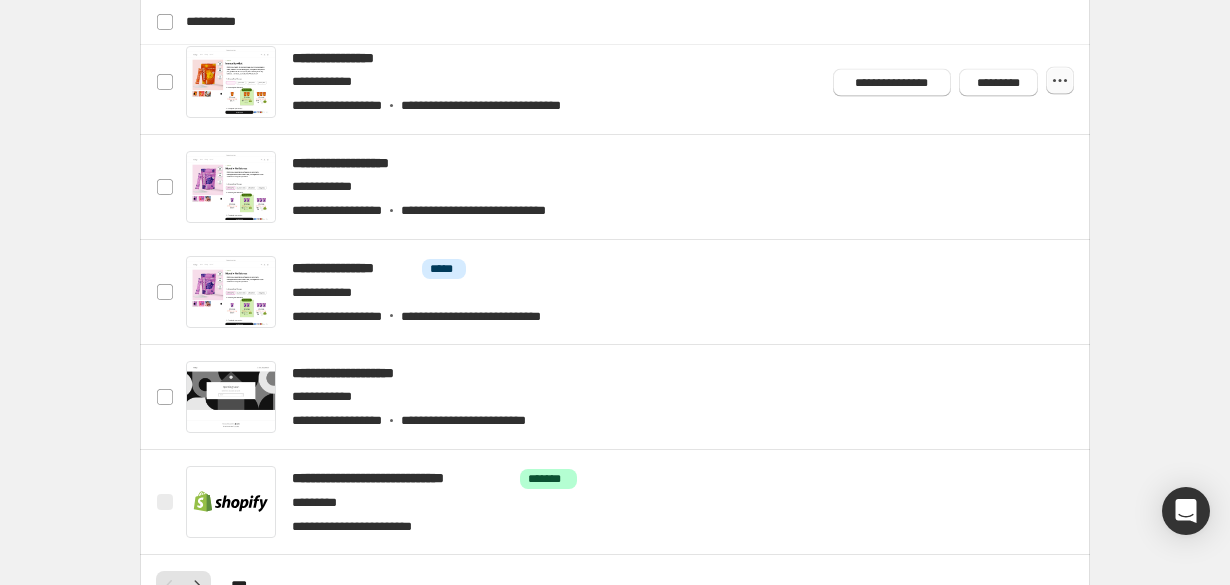 click at bounding box center (1060, 81) 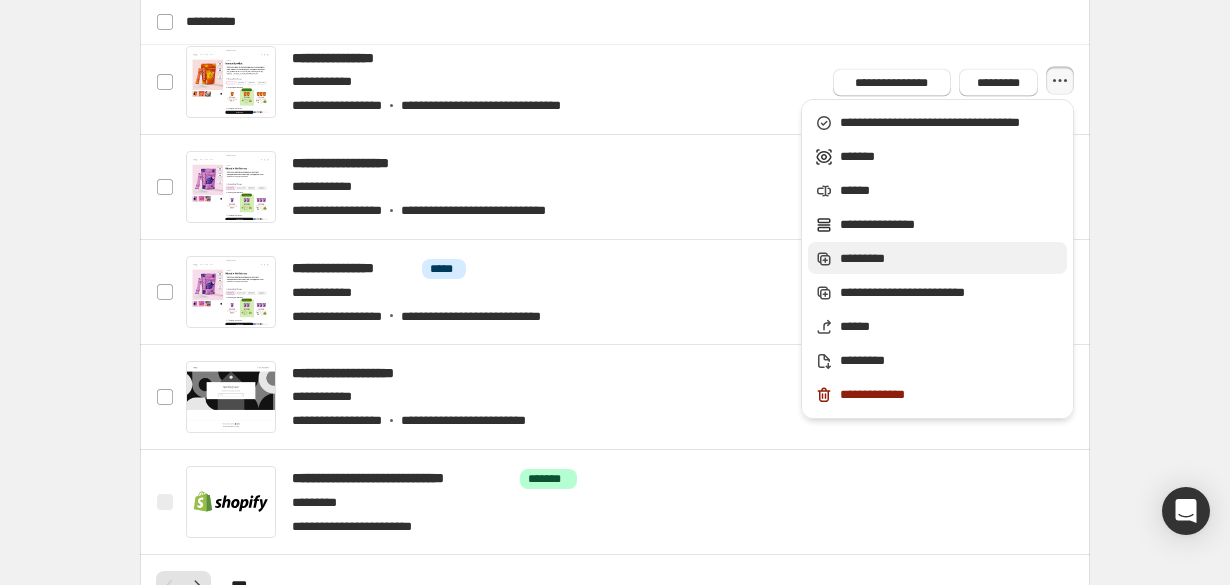 click on "*********" at bounding box center (950, 123) 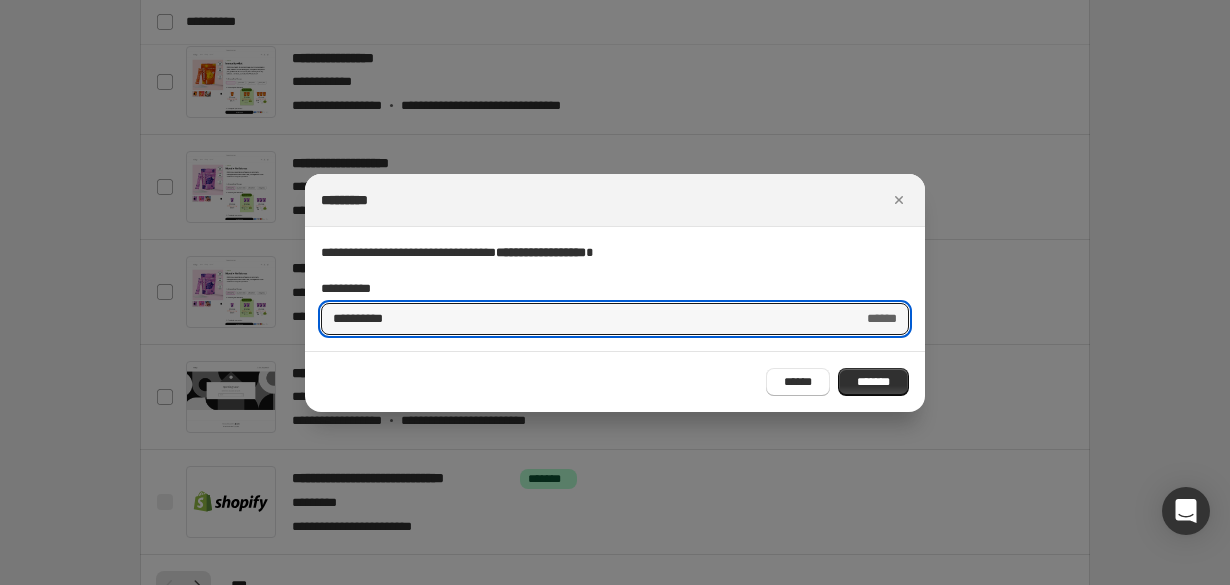 type on "**********" 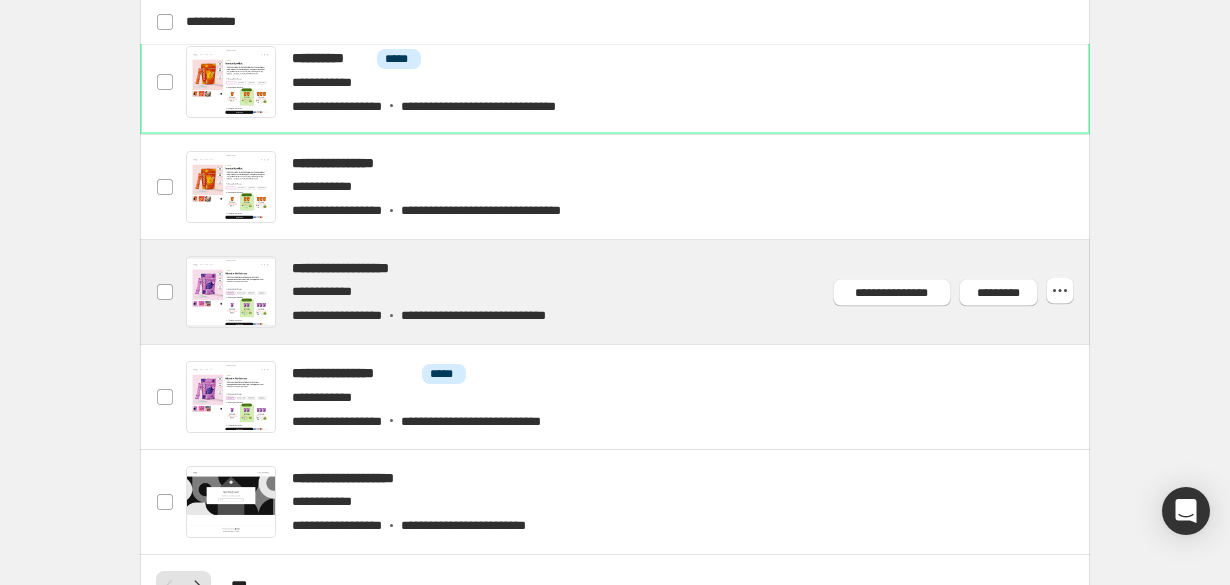 click at bounding box center [639, 292] 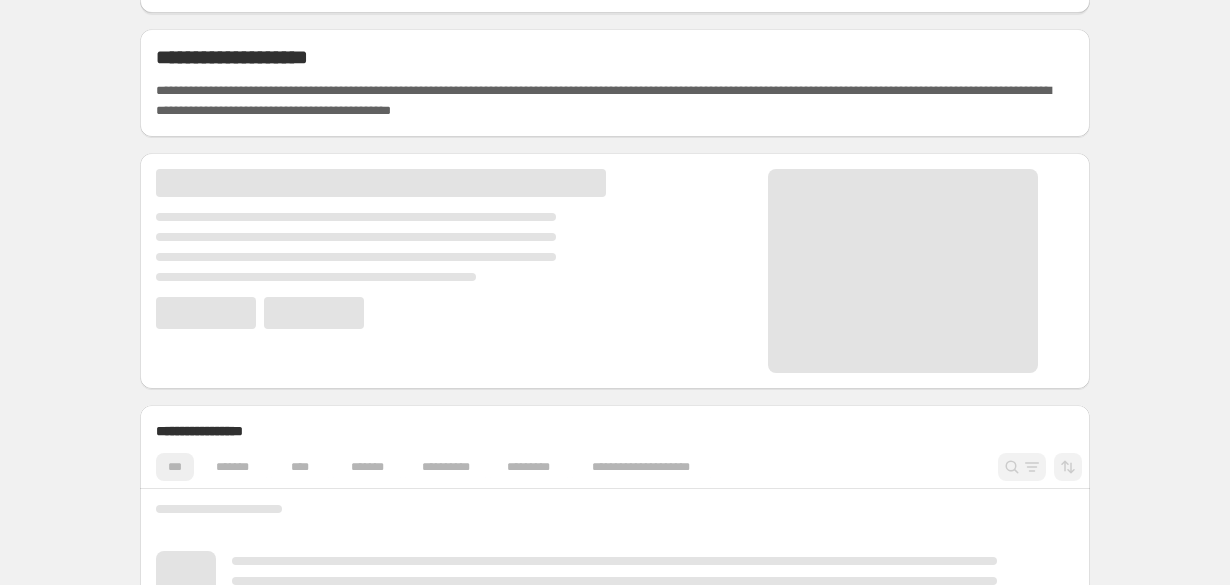 scroll, scrollTop: 173, scrollLeft: 0, axis: vertical 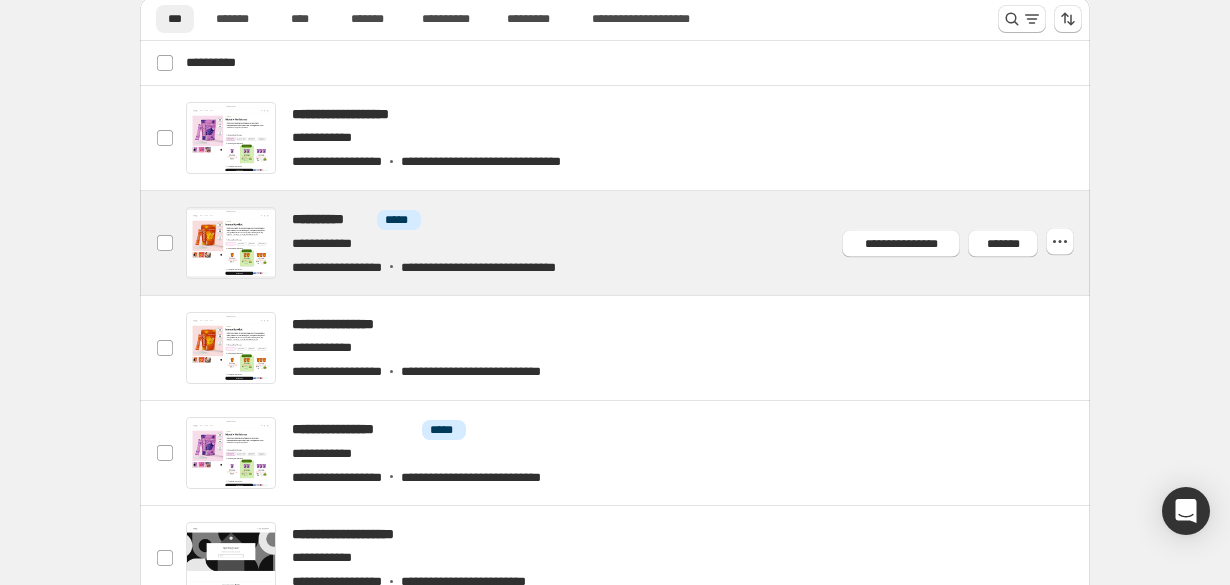 click at bounding box center [639, 243] 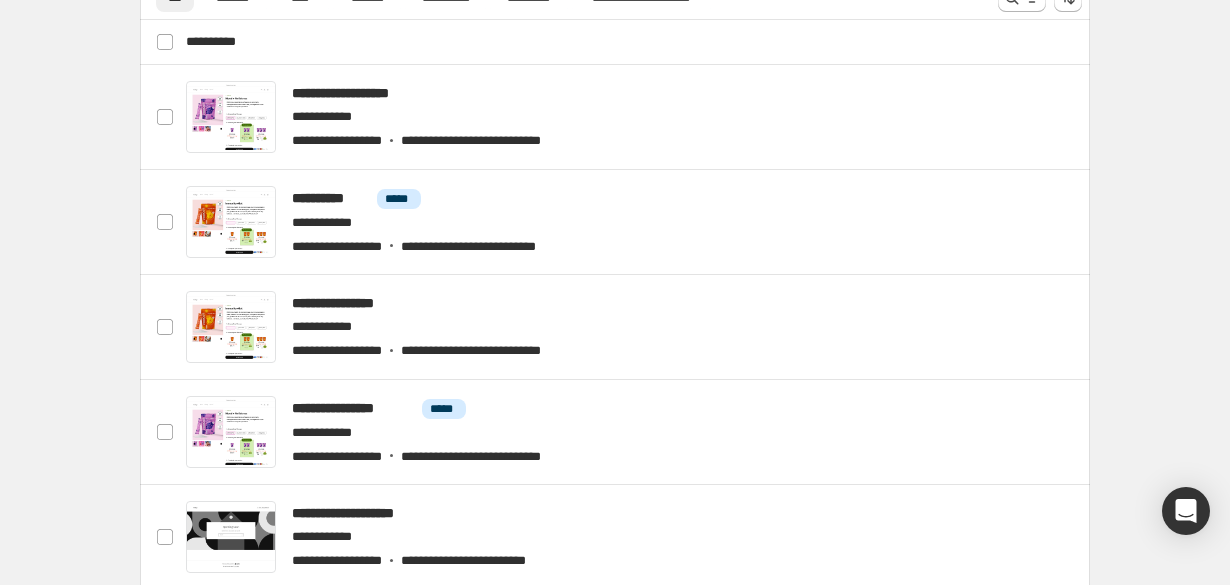 scroll, scrollTop: 1024, scrollLeft: 0, axis: vertical 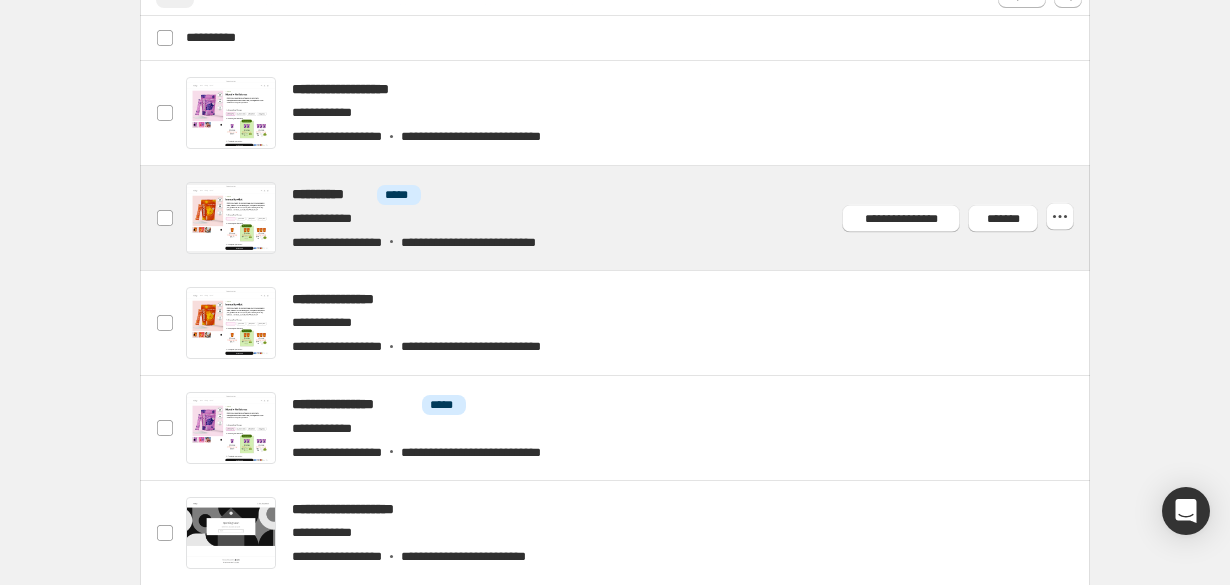 click at bounding box center [639, 218] 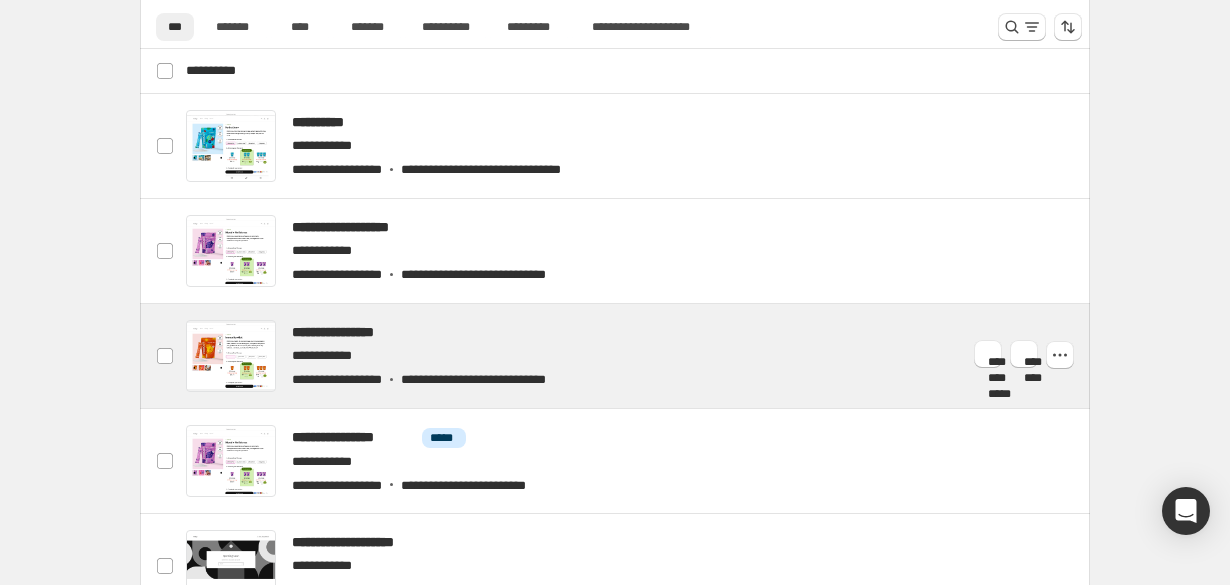 scroll, scrollTop: 949, scrollLeft: 0, axis: vertical 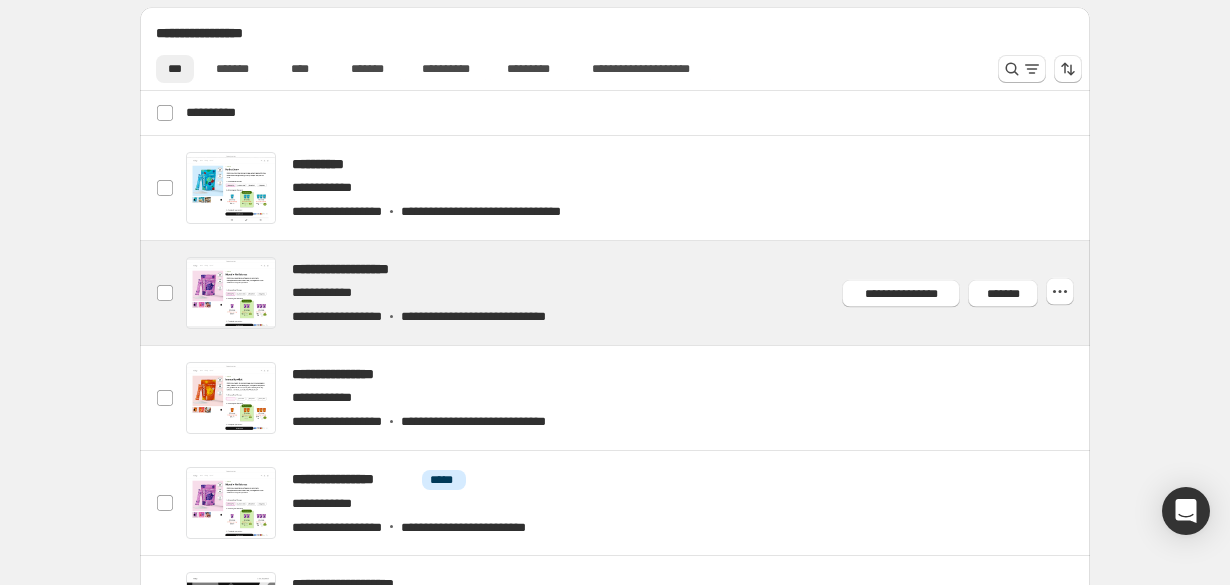 click at bounding box center [639, 293] 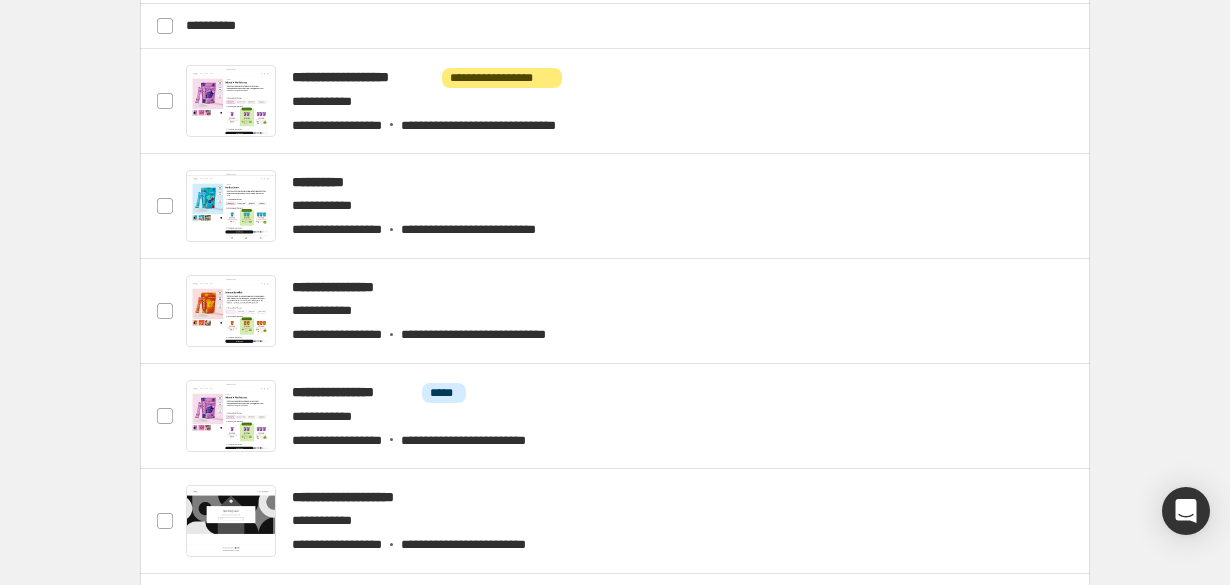scroll, scrollTop: 1034, scrollLeft: 0, axis: vertical 